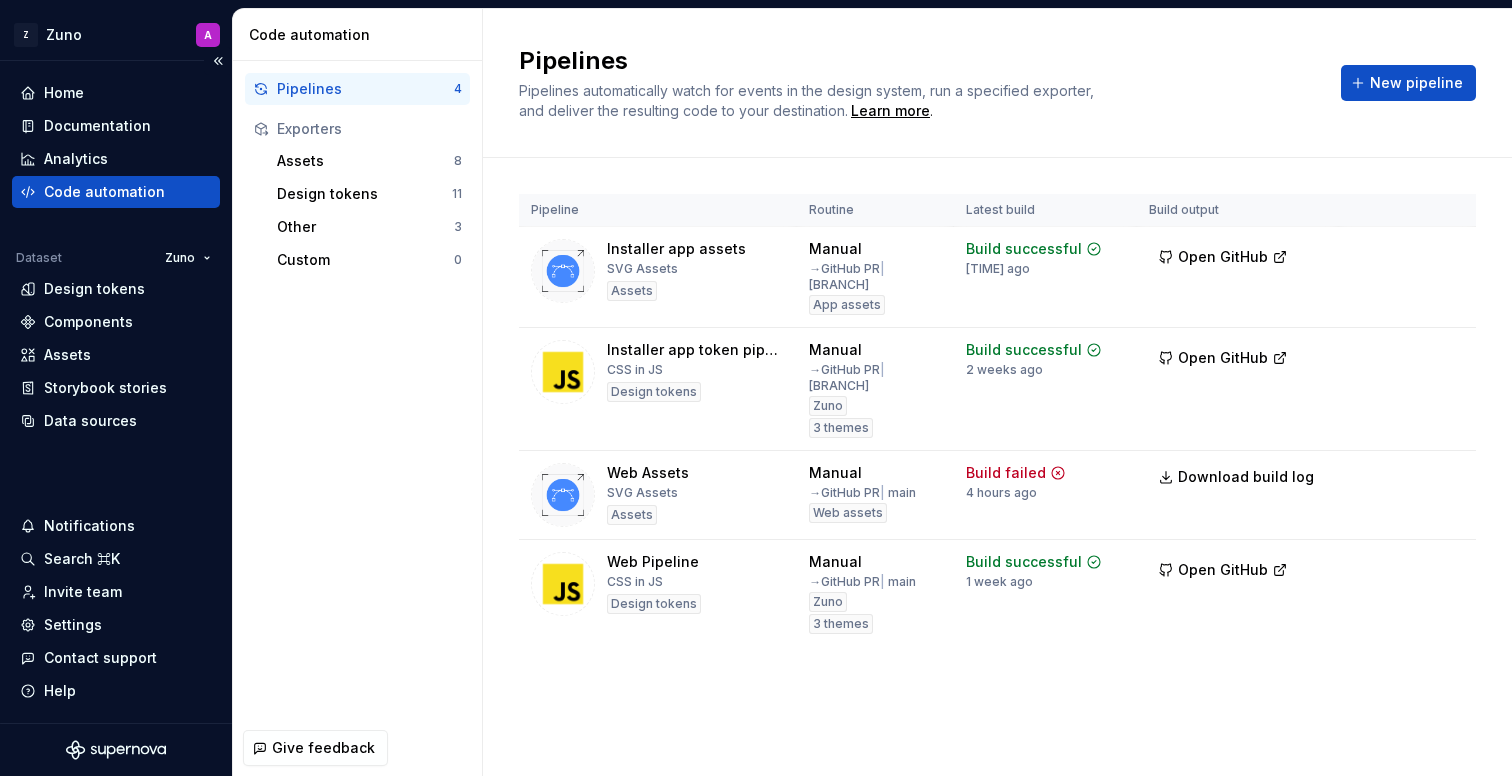 scroll, scrollTop: 0, scrollLeft: 0, axis: both 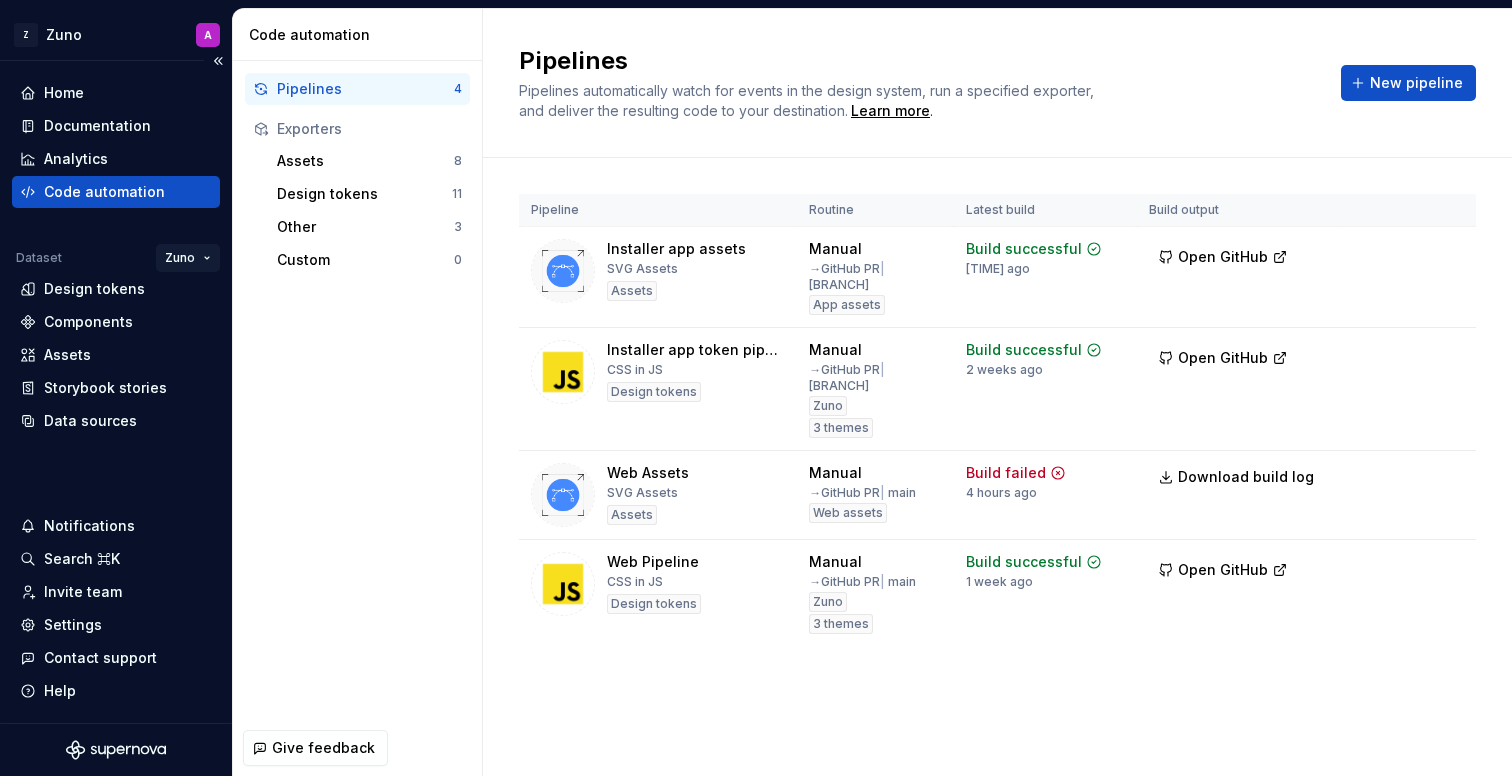 click on "Zuno A Home Documentation Analytics Code automation Dataset Zuno Design tokens Components Assets Storybook stories Data sources Notifications Search ⌘K Invite team Settings Contact support Help Code automation Pipelines 4 Exporters Assets 8 Design tokens 11 Other 3 Custom 0 Give feedback Pipelines Pipelines automatically watch for events in the design system, run a specified exporter, and deliver the resulting code to your destination. Learn more . New pipeline Pipeline Routine Latest build Build output Installer app assets SVG Assets Assets Manual → GitHub PR | develop App assets Build successful 6 hours ago Open GitHub Run Installer app token pipeline CSS in JS Design tokens Manual → GitHub PR | develop Zuno 3 themes Build successful 2 weeks ago Open GitHub Run Web Assets SVG Assets Assets Manual → GitHub PR | main Web assets Build failed 4 hours ago Download build log Run Web Pipeline CSS in JS Design tokens Manual → GitHub PR | main Zuno 3 themes Build successful 1 week ago" at bounding box center [756, 388] 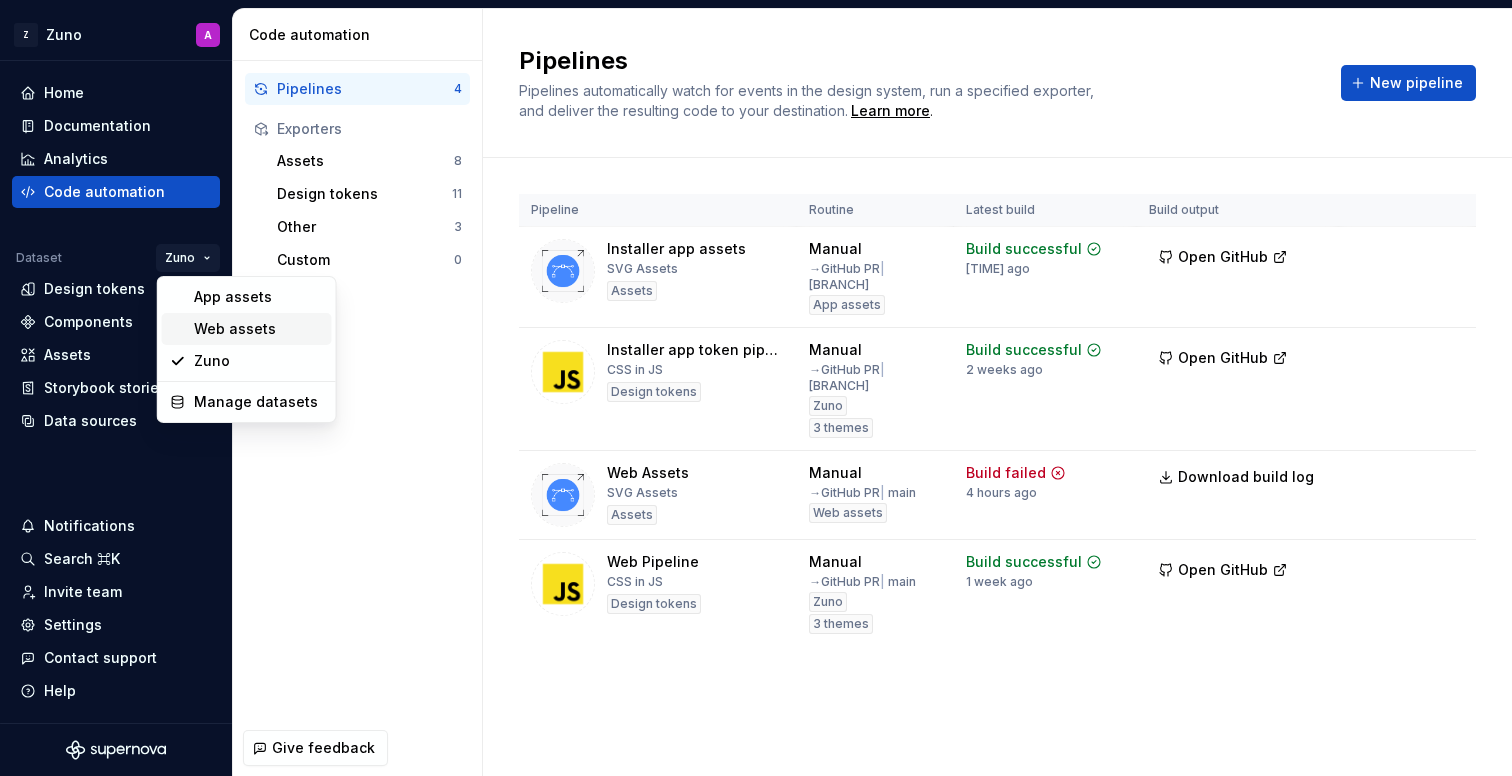 click on "Web assets" at bounding box center [259, 329] 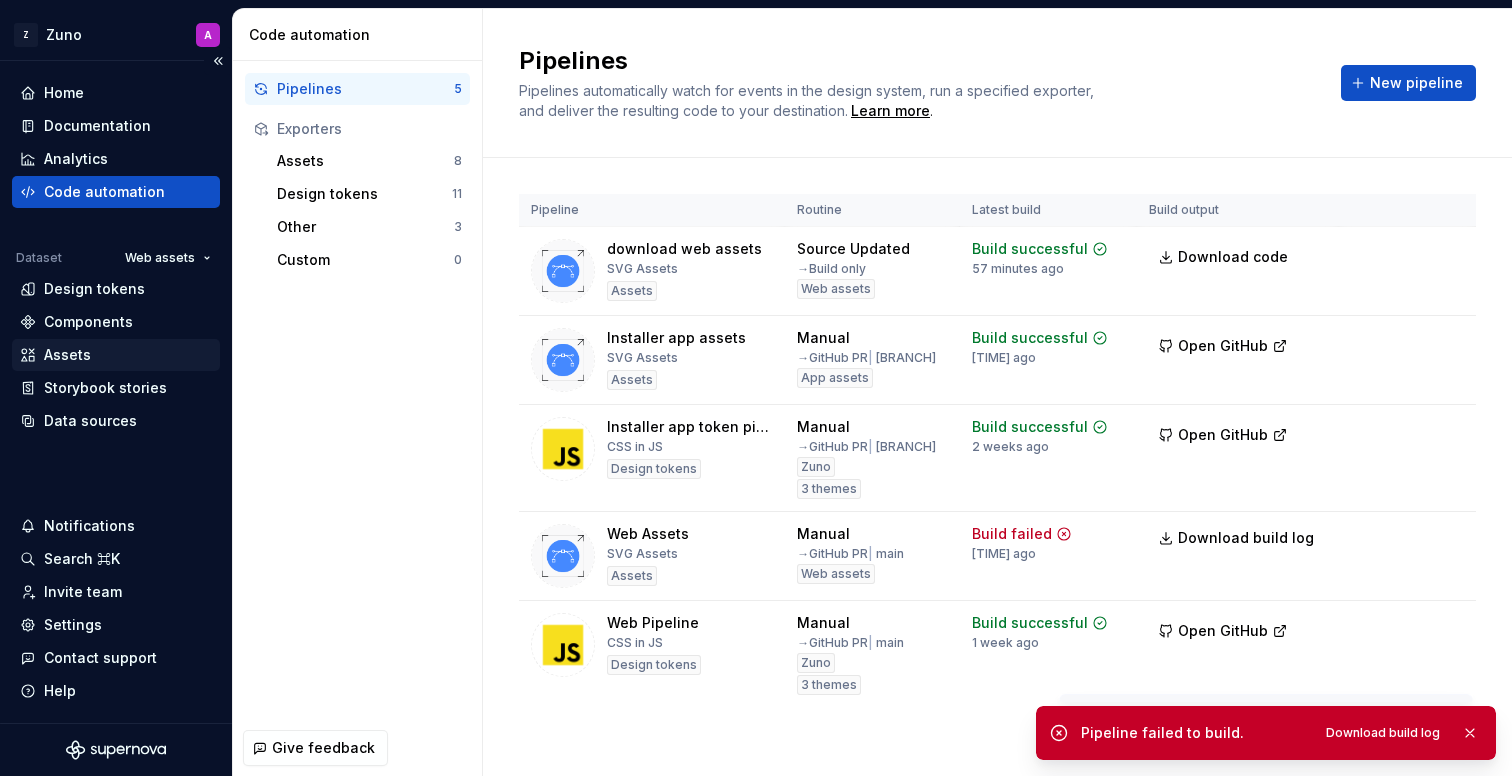 click on "Assets" at bounding box center [116, 355] 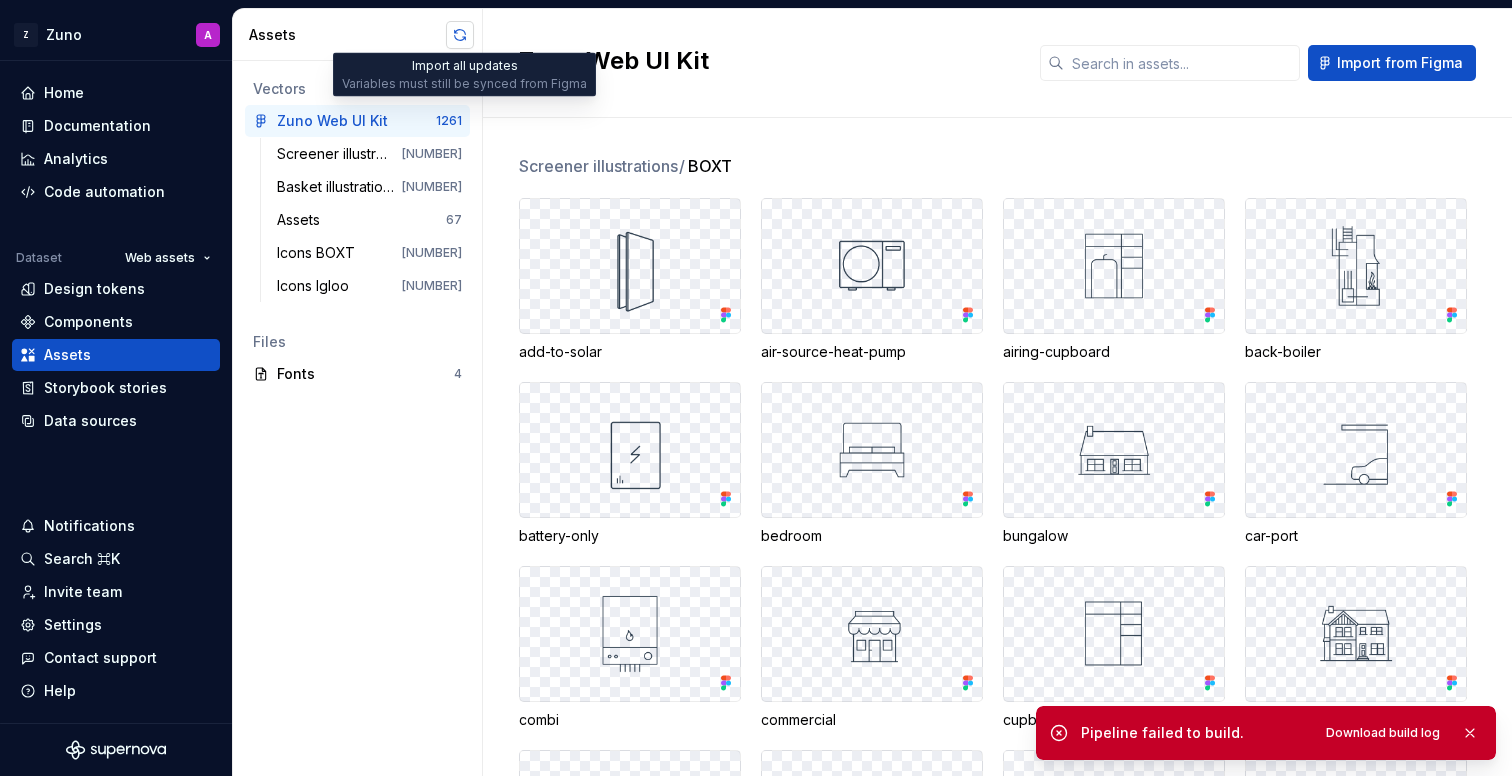 click at bounding box center [460, 35] 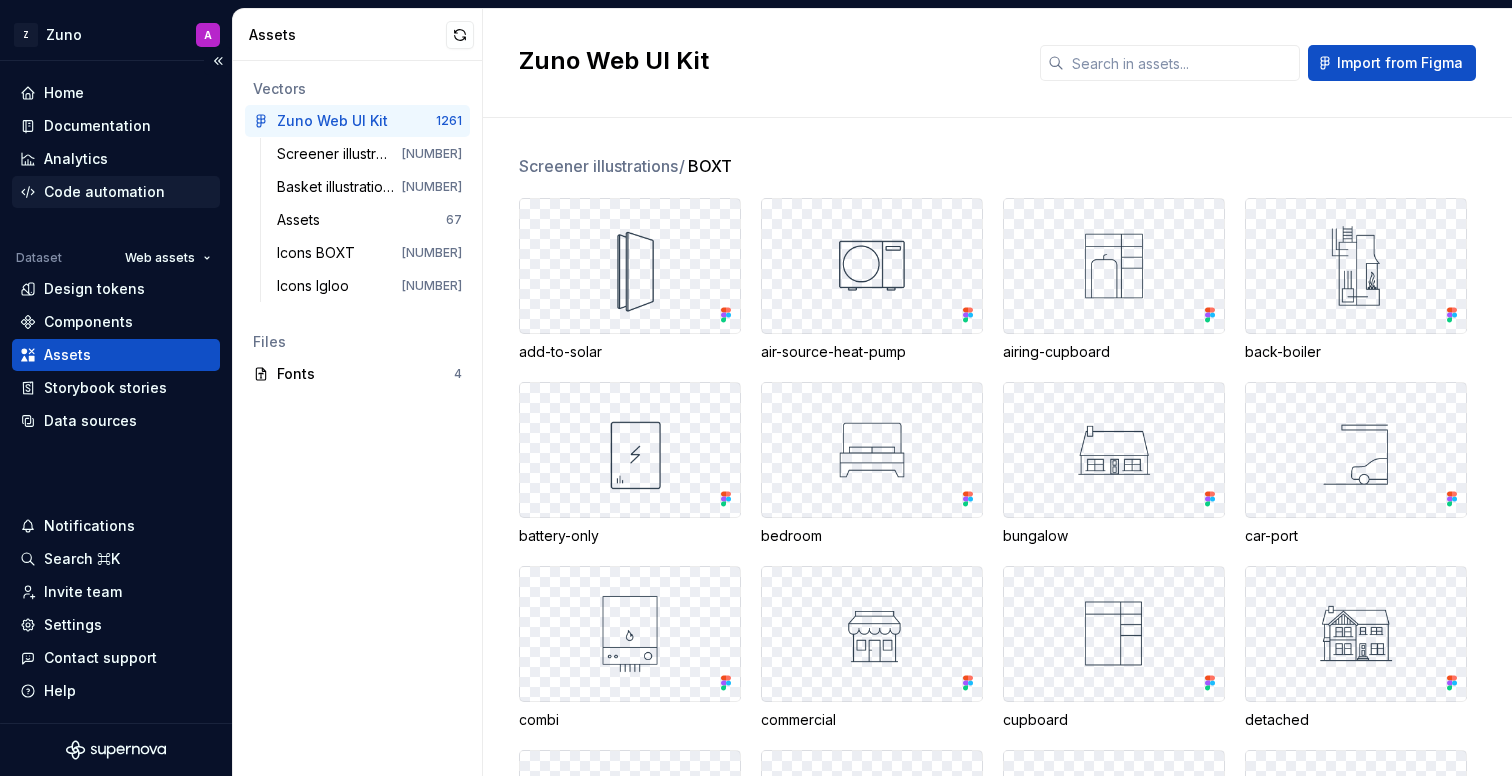 click on "Code automation" at bounding box center (116, 192) 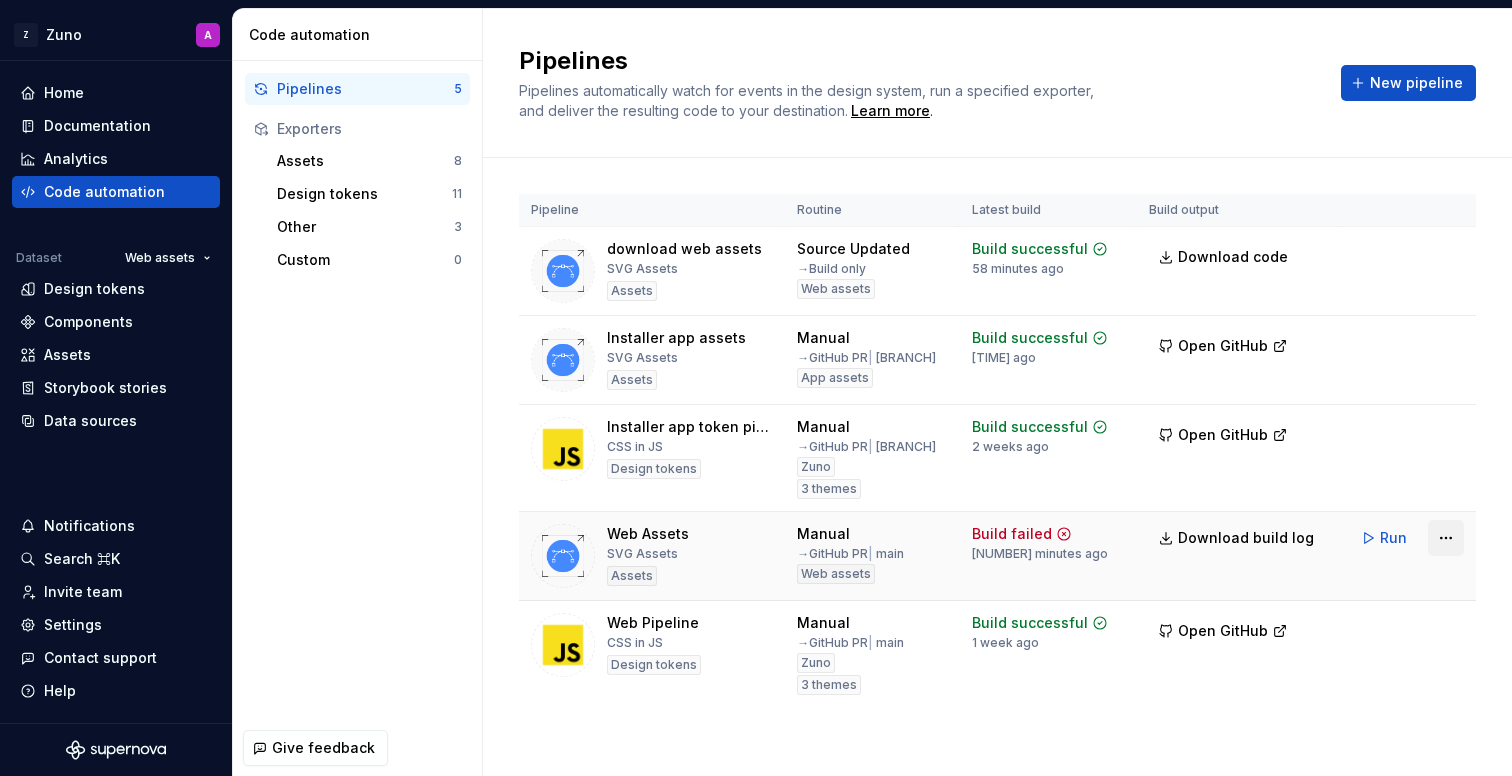 click on "Zuno A Home Documentation Analytics Code automation Dataset Web assets Design tokens Components Assets Storybook stories Data sources Notifications Search ⌘K Invite team Settings Contact support Help Code automation Pipelines 5 Exporters Assets 8 Design tokens 11 Other 3 Custom 0 Give feedback Pipelines Pipelines automatically watch for events in the design system, run a specified exporter, and deliver the resulting code to your destination. Learn more . New pipeline Pipeline Routine Latest build Build output download web assets SVG Assets Assets Manual → GitHub PR | develop App assets Build successful 6 hours ago Open GitHub Run Installer app token pipeline CSS in JS Design tokens Manual → GitHub PR | develop Zuno 3 themes Build successful 2 weeks ago Open GitHub Run Web Assets SVG Assets Assets Manual → GitHub PR | main Web assets Build failed Run Manual" at bounding box center [756, 388] 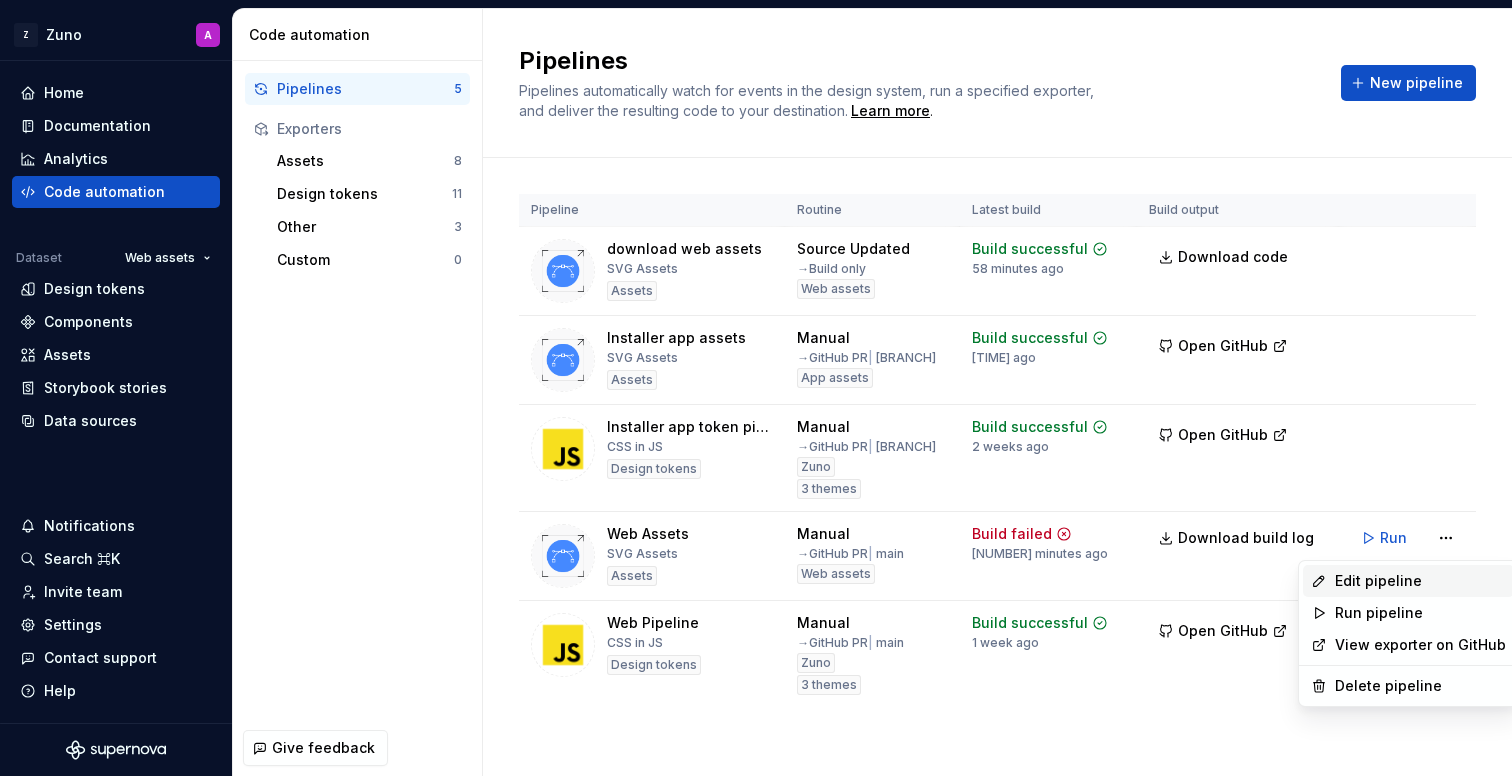 click on "Edit pipeline" at bounding box center (1420, 581) 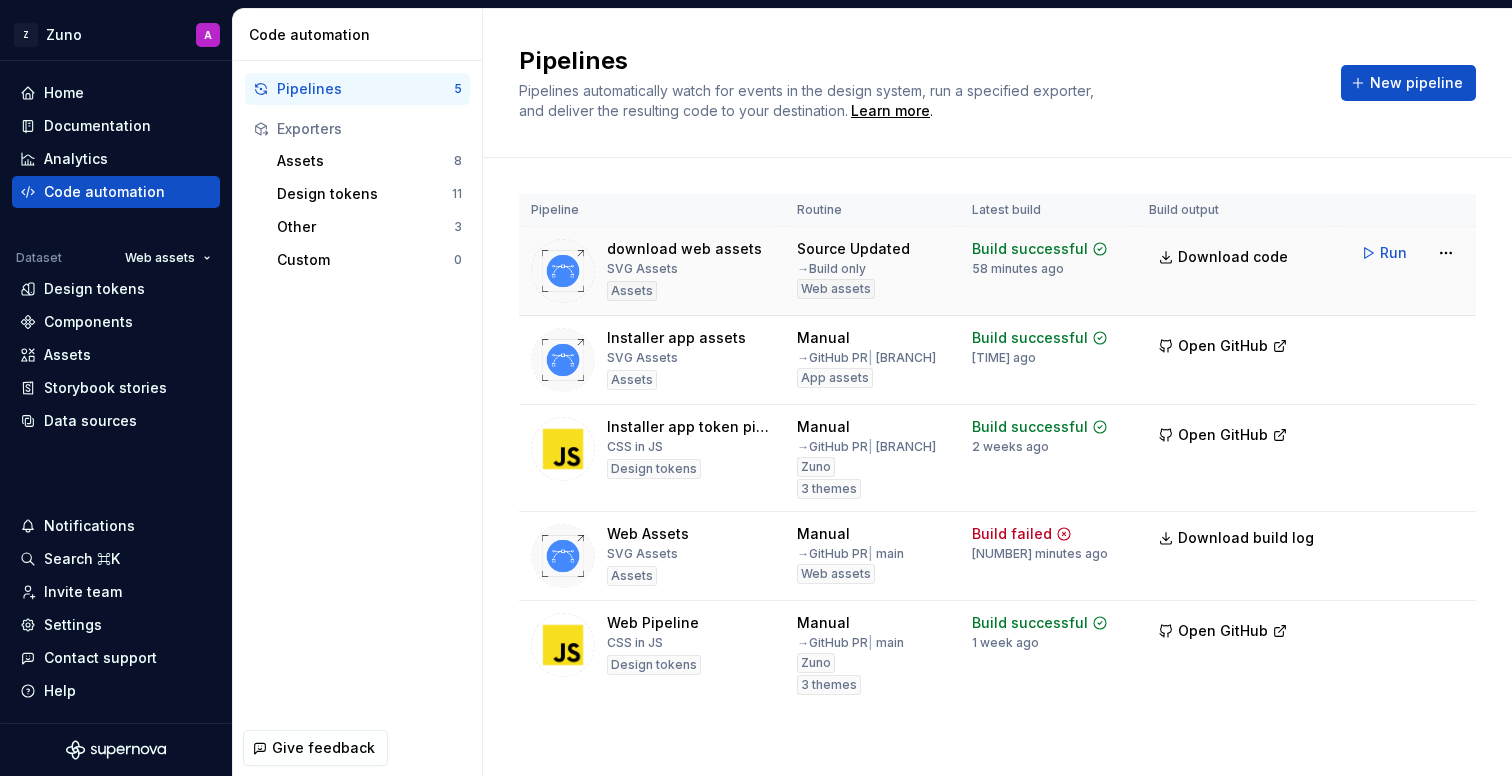 scroll, scrollTop: 7, scrollLeft: 0, axis: vertical 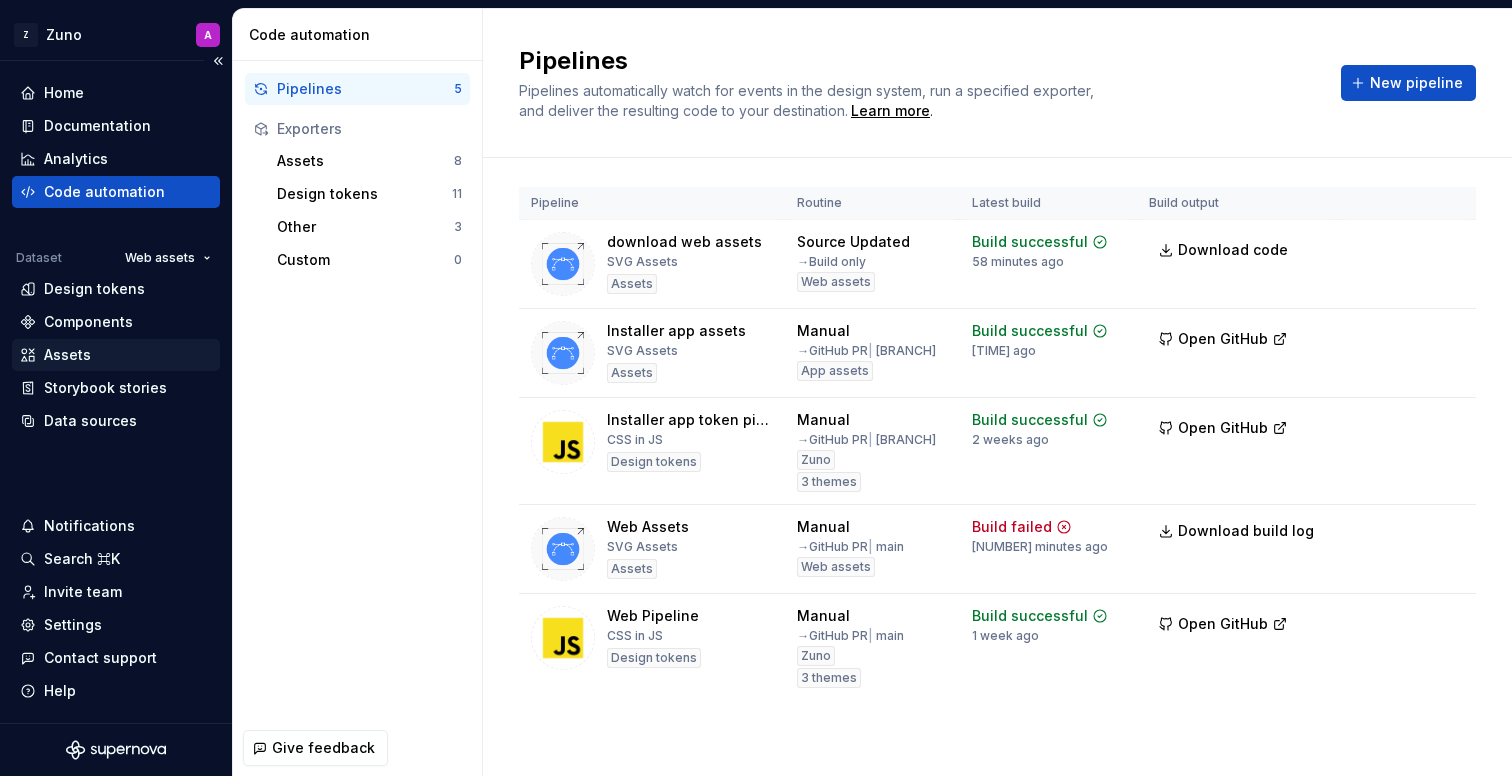 click on "Assets" at bounding box center (116, 355) 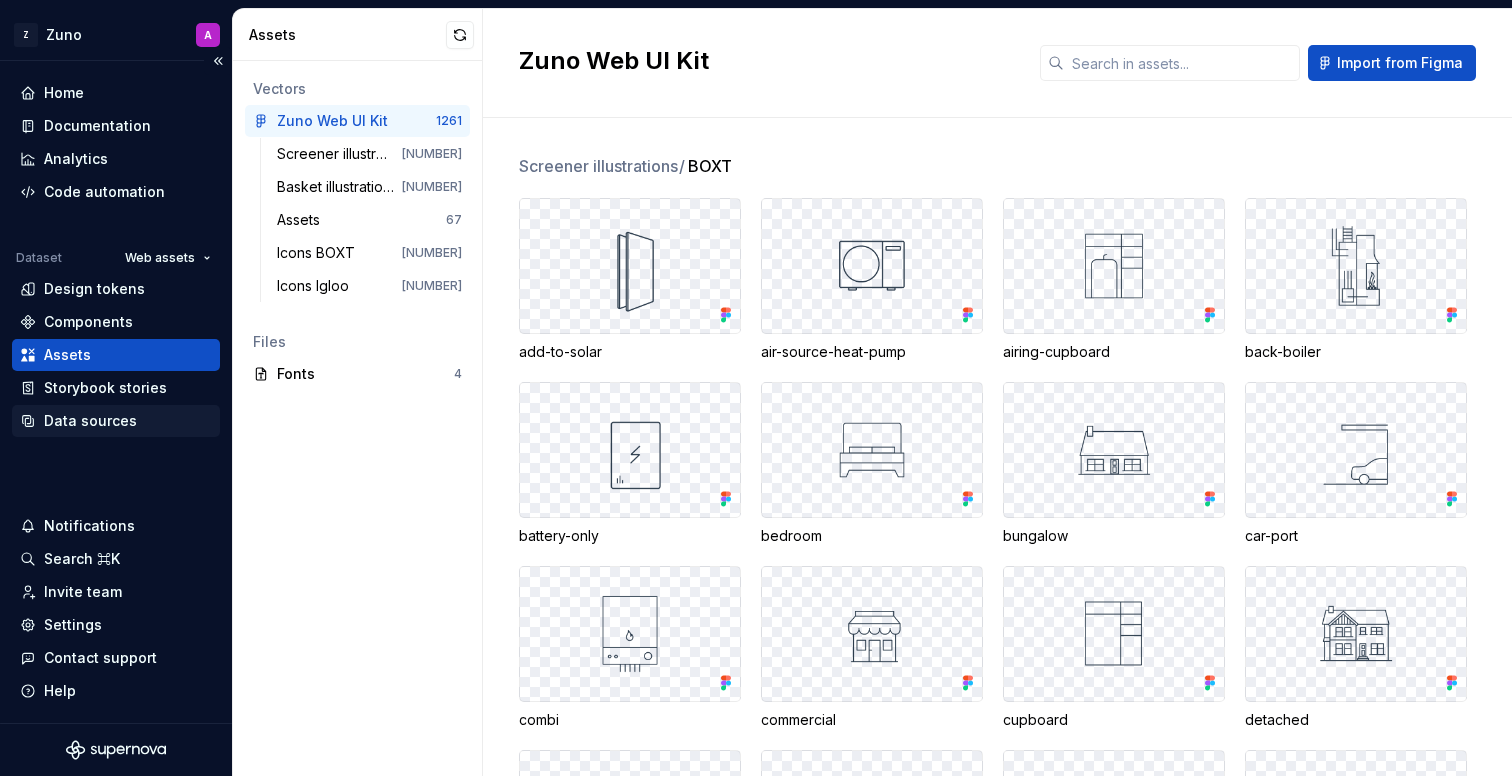 click on "Data sources" at bounding box center [90, 421] 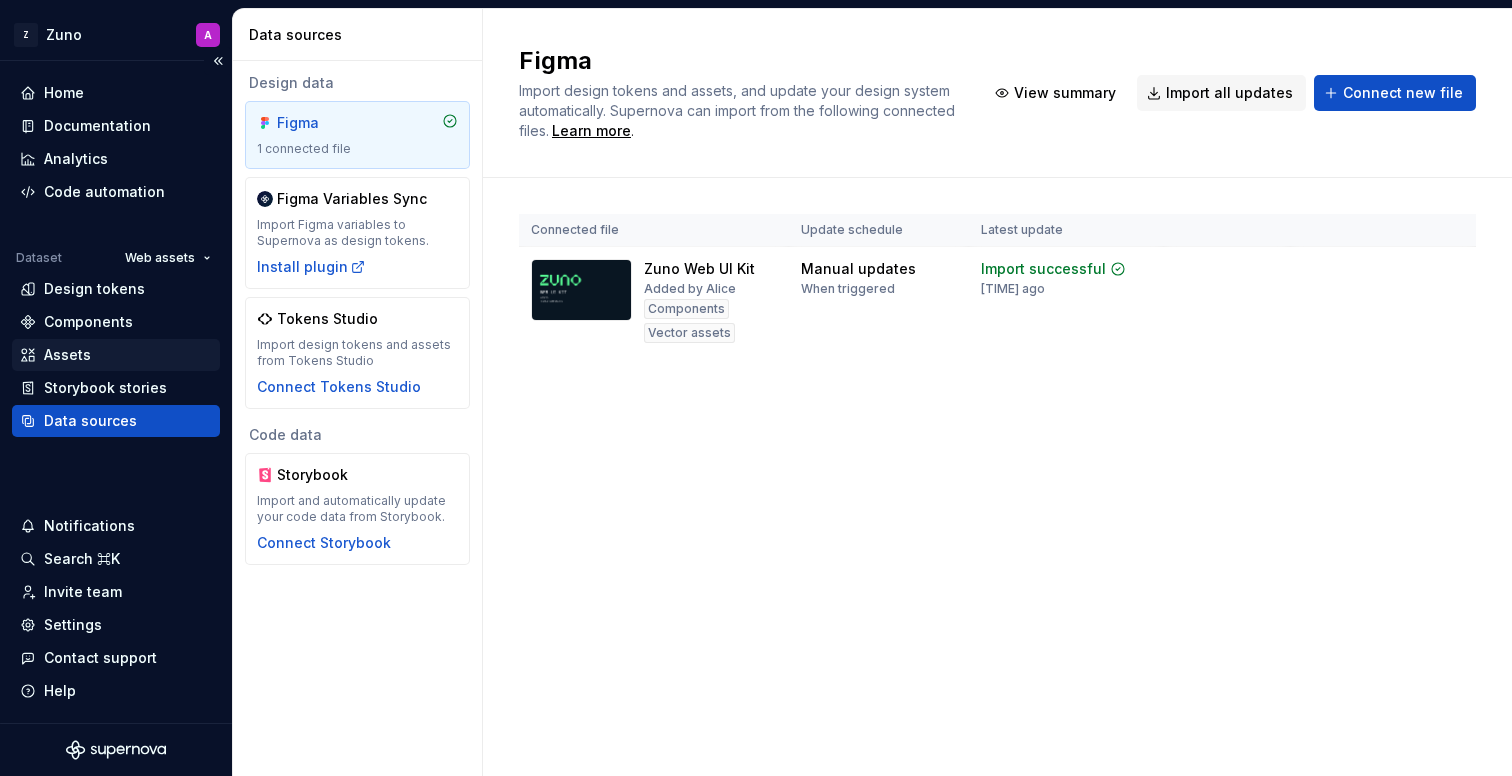 click on "Assets" at bounding box center (116, 355) 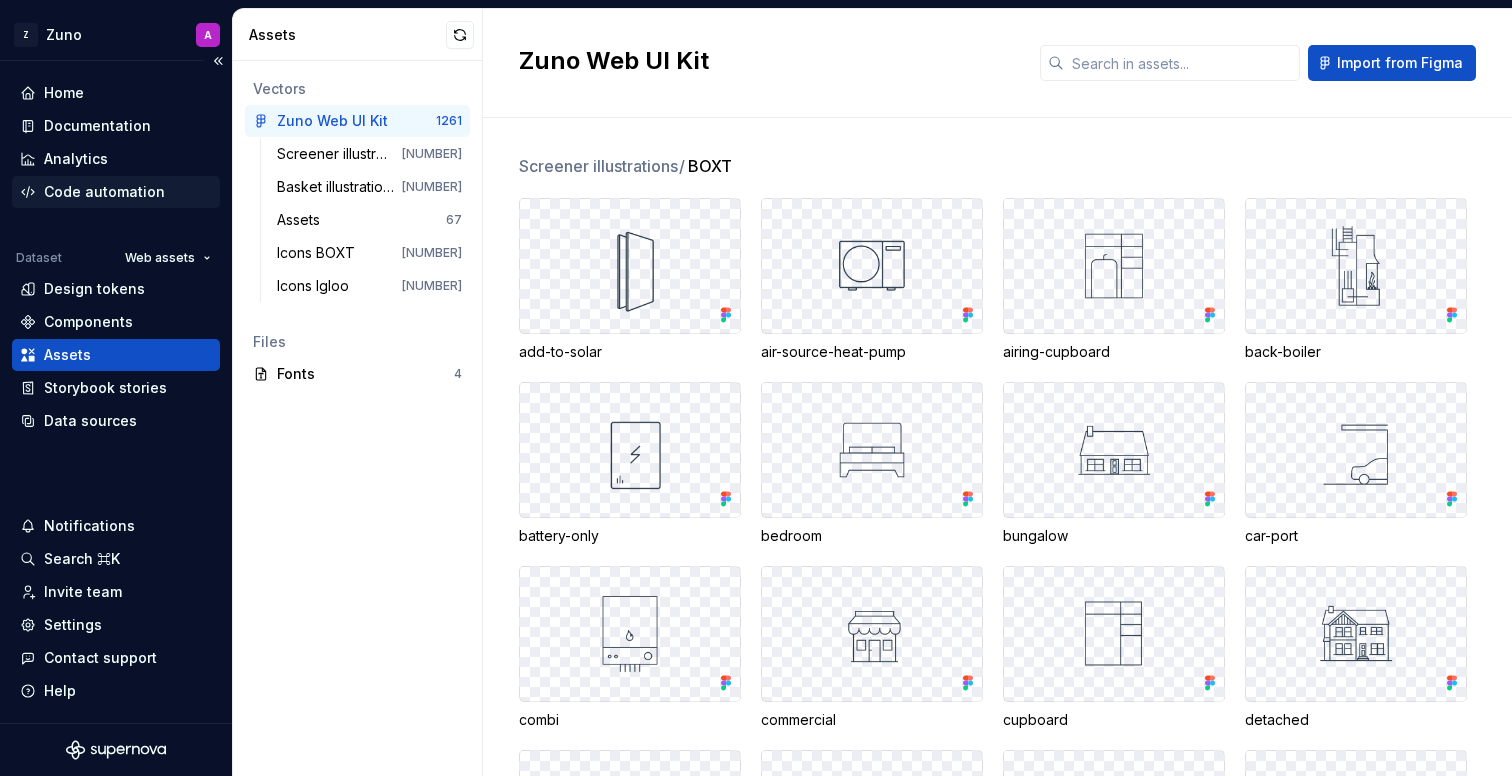 click on "Code automation" at bounding box center (104, 192) 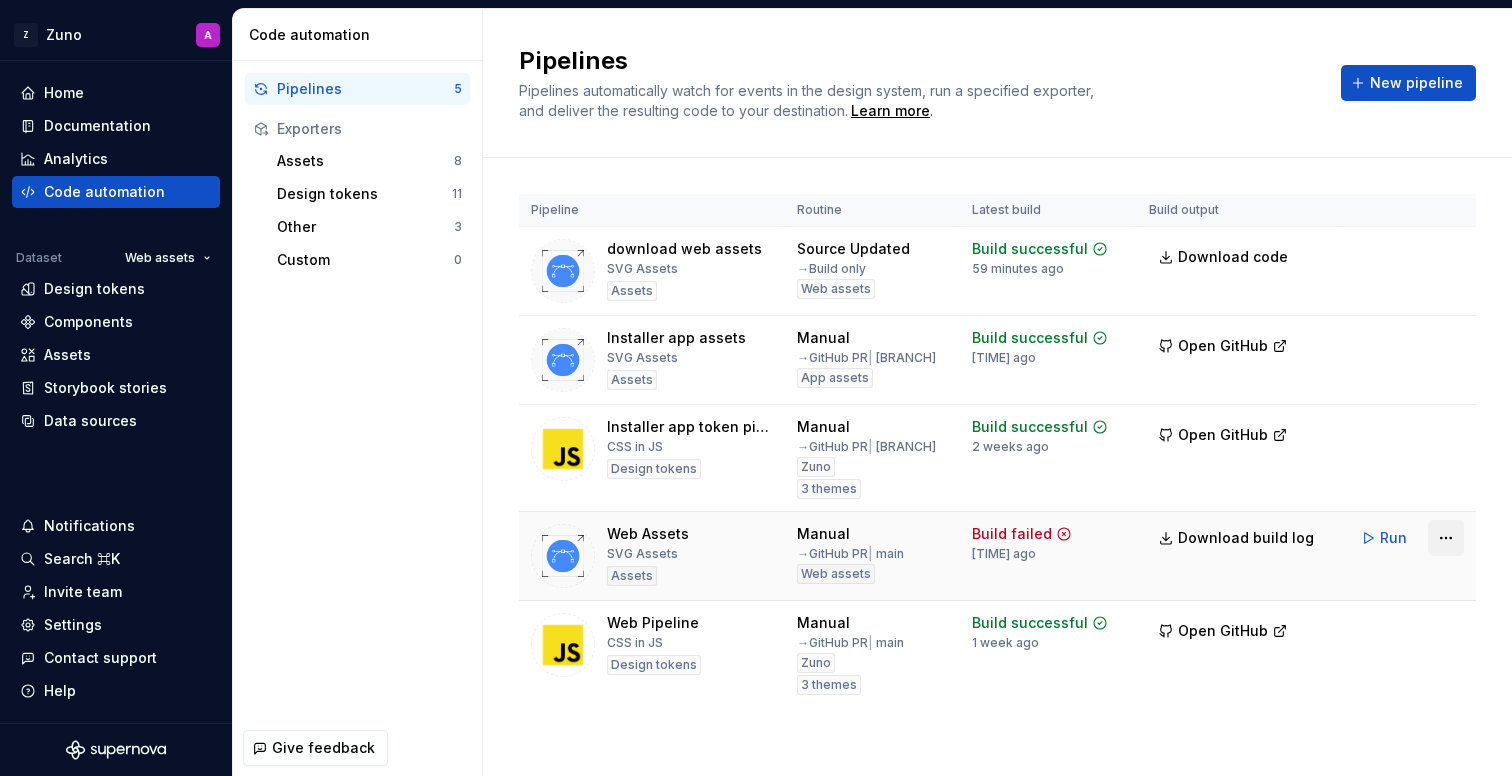 click on "Zuno A Home Documentation Analytics Code automation Dataset Web assets Design tokens Components Assets Storybook stories Data sources Notifications Search ⌘K Invite team Settings Contact support Help Code automation Pipelines 5 Exporters Assets 8 Design tokens 11 Other 3 Custom 0 Give feedback Pipelines Pipelines automatically watch for events in the design system, run a specified exporter, and deliver the resulting code to your destination. Learn more . New pipeline Pipeline Routine Latest build Build output download web assets SVG Assets Assets Manual → GitHub PR | develop App assets Build successful 59 minutes ago Download code Run Installer app assets SVG Assets Assets Manual → GitHub PR | develop App assets Build successful 6 hours ago Open GitHub Run Installer app token pipeline CSS in JS Design tokens Manual → GitHub PR | develop Zuno 3 themes Build successful 2 weeks ago Open GitHub Run Web Assets SVG Assets Assets Manual → GitHub PR | main Web assets Build failed Run Manual" at bounding box center [756, 388] 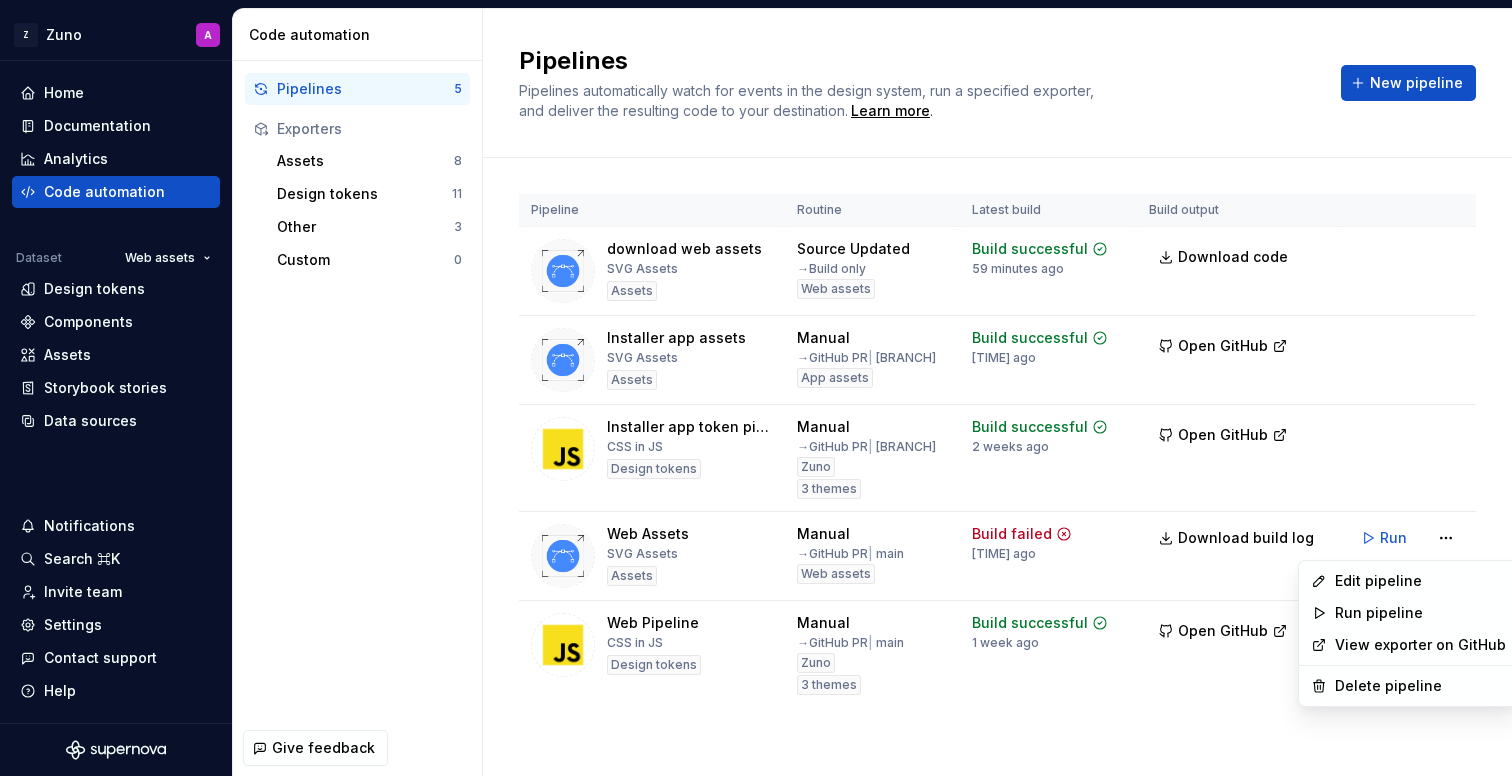 click on "Zuno A Home Documentation Analytics Code automation Dataset Web assets Design tokens Components Assets Storybook stories Data sources Notifications Search ⌘K Invite team Settings Contact support Help Code automation Pipelines 5 Exporters Assets 8 Design tokens 11 Other 3 Custom 0 Give feedback Pipelines Pipelines automatically watch for events in the design system, run a specified exporter, and deliver the resulting code to your destination. Learn more . New pipeline Pipeline Routine Latest build Build output download web assets SVG Assets Assets Manual → GitHub PR | develop App assets Build successful 59 minutes ago Download code Run Installer app assets SVG Assets Assets Manual → GitHub PR | develop App assets Build successful 6 hours ago Open GitHub Run Installer app token pipeline CSS in JS Design tokens Manual → GitHub PR | develop Zuno 3 themes Build successful 2 weeks ago Open GitHub Run Web Assets SVG Assets Assets Manual → GitHub PR | main Web assets Build failed Run Manual" at bounding box center (756, 388) 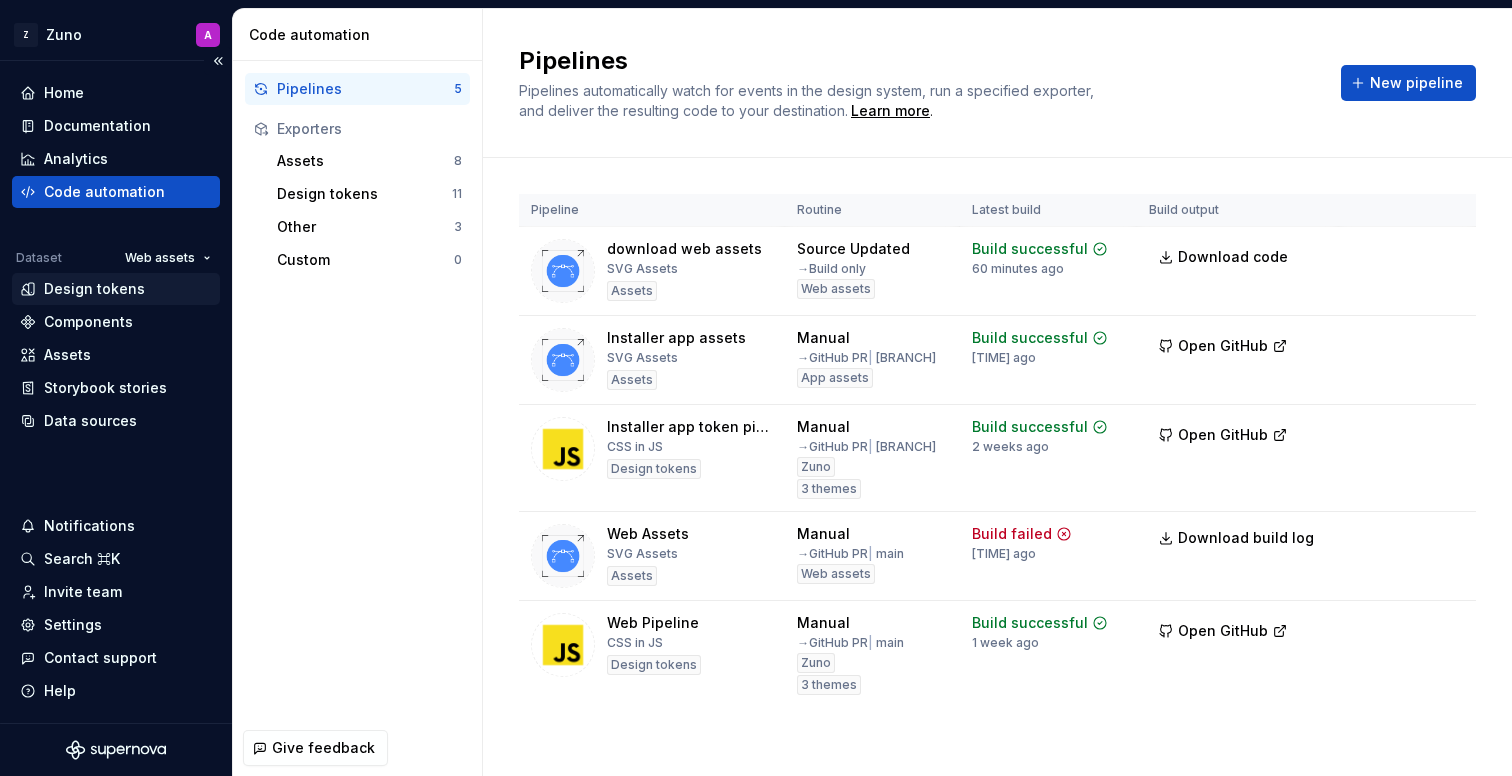 click on "Design tokens" at bounding box center (116, 289) 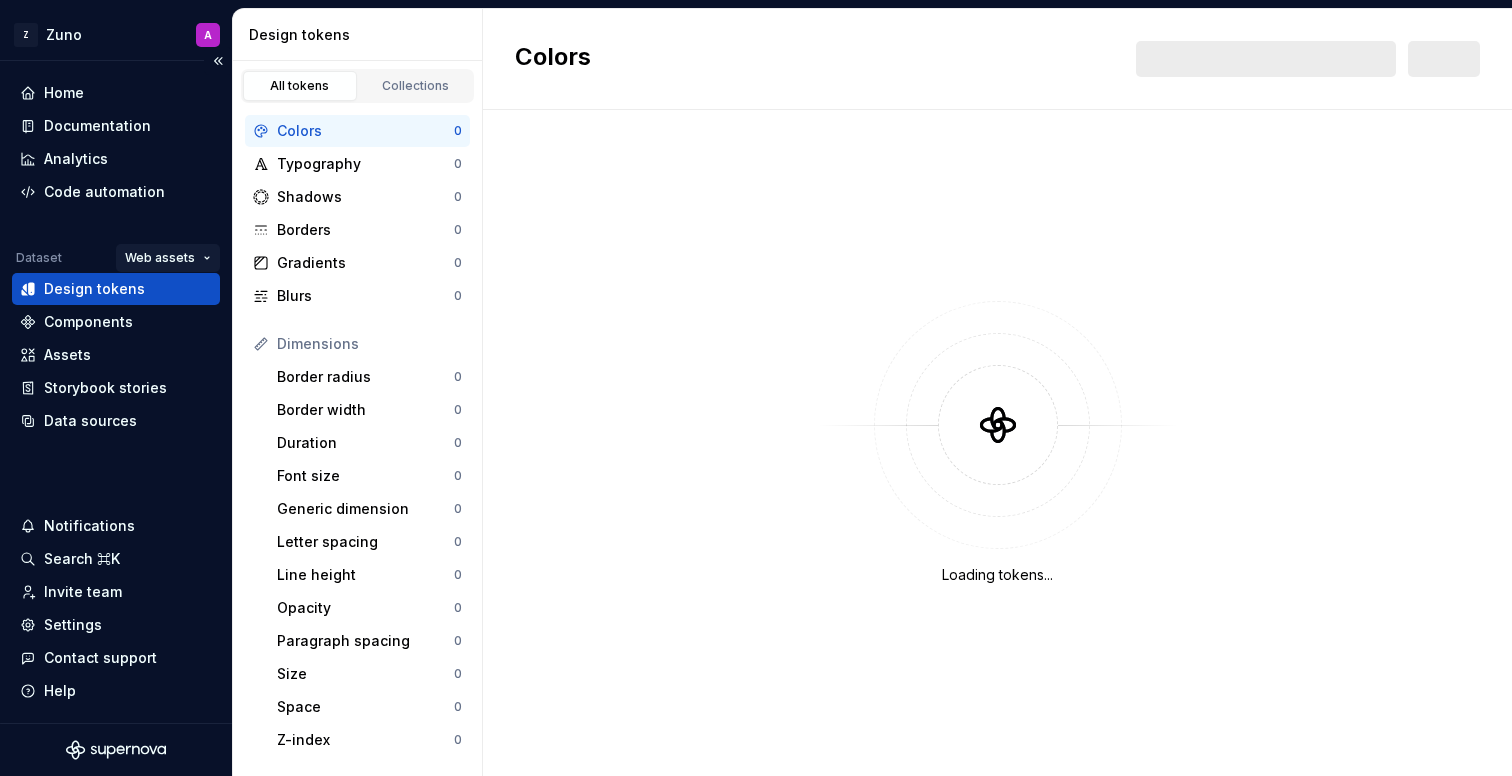 click on "Zuno A Home Documentation Analytics Code automation Dataset Zuno Design tokens Components Assets Storybook stories Data sources Notifications Search ⌘K Invite team Settings Contact support Help Design tokens All tokens Collections Colors 0 Typography 0 Shadows 0 Borders 0 Gradients 0 Blurs 0 Dimensions Border radius 0 Border width 0 Duration 0 Font size 0 Generic dimension 0 Letter spacing 0 Line height 0 Opacity 0 Paragraph spacing 0 Size 0 Space 0 Z-index 0 Options Text decoration 0 Text case 0 Visibility 0 Strings Font family 0 Font weight/style 0 Generic string 0 Product copy 0 Colors New Loading tokens..." at bounding box center [756, 388] 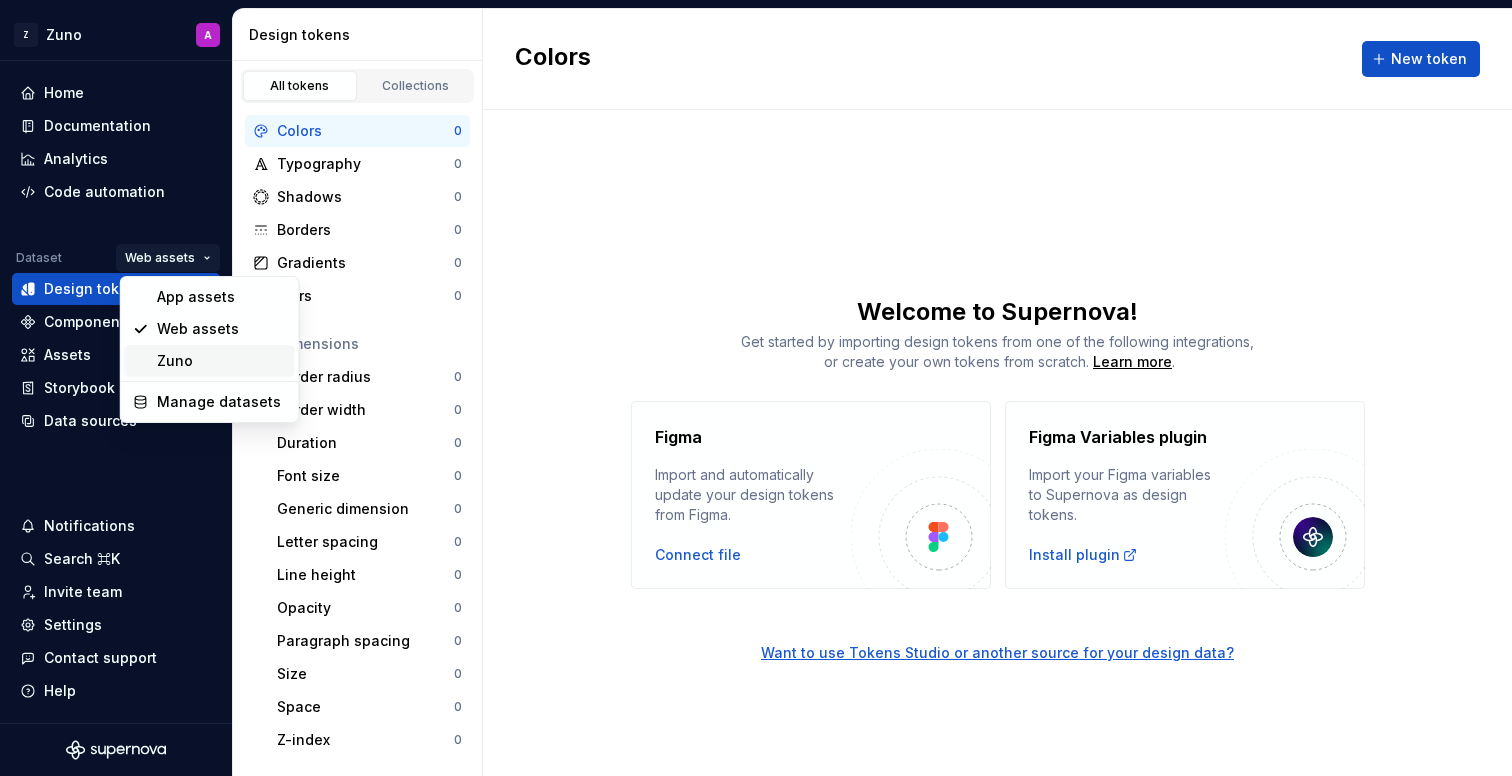 click on "Zuno" at bounding box center [222, 361] 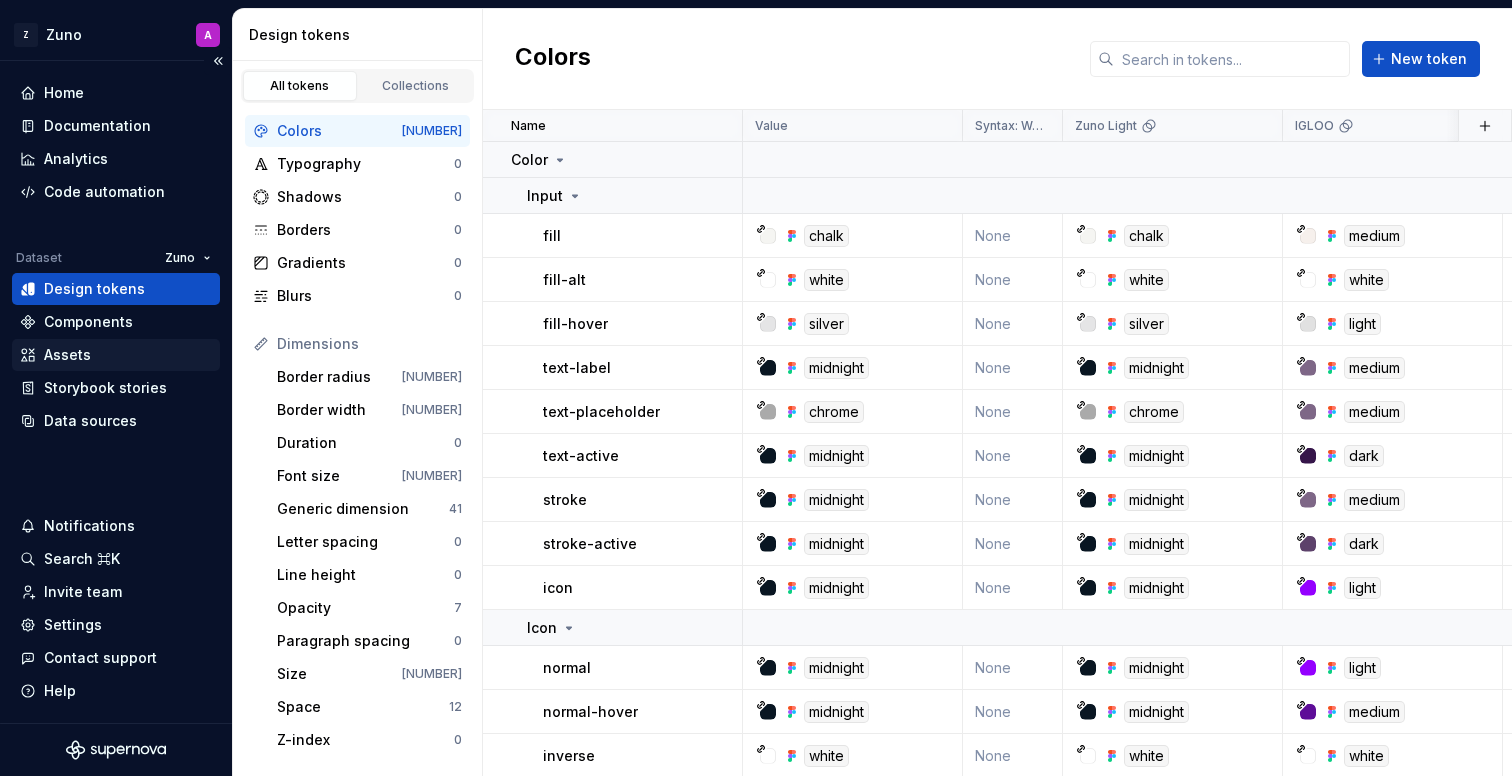 click on "Assets" at bounding box center (116, 355) 